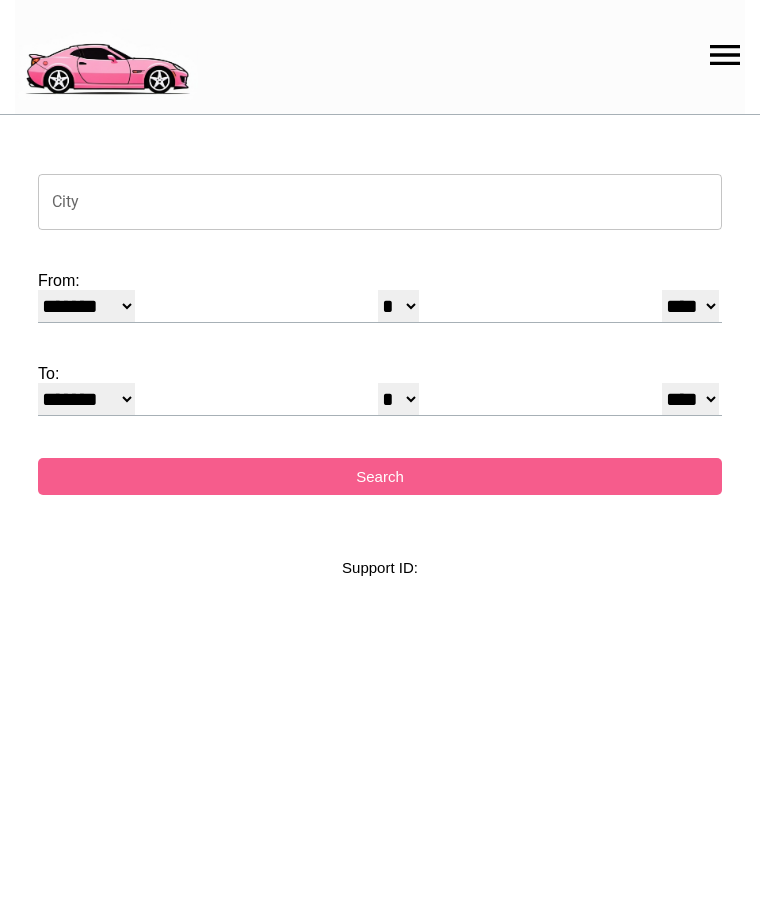 select on "*" 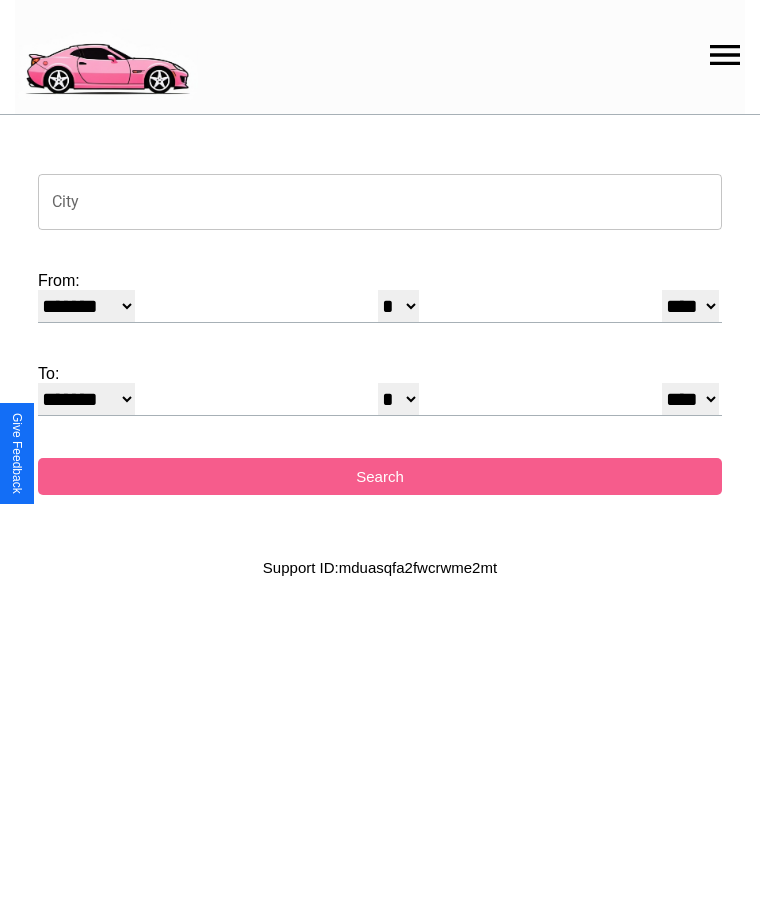 click 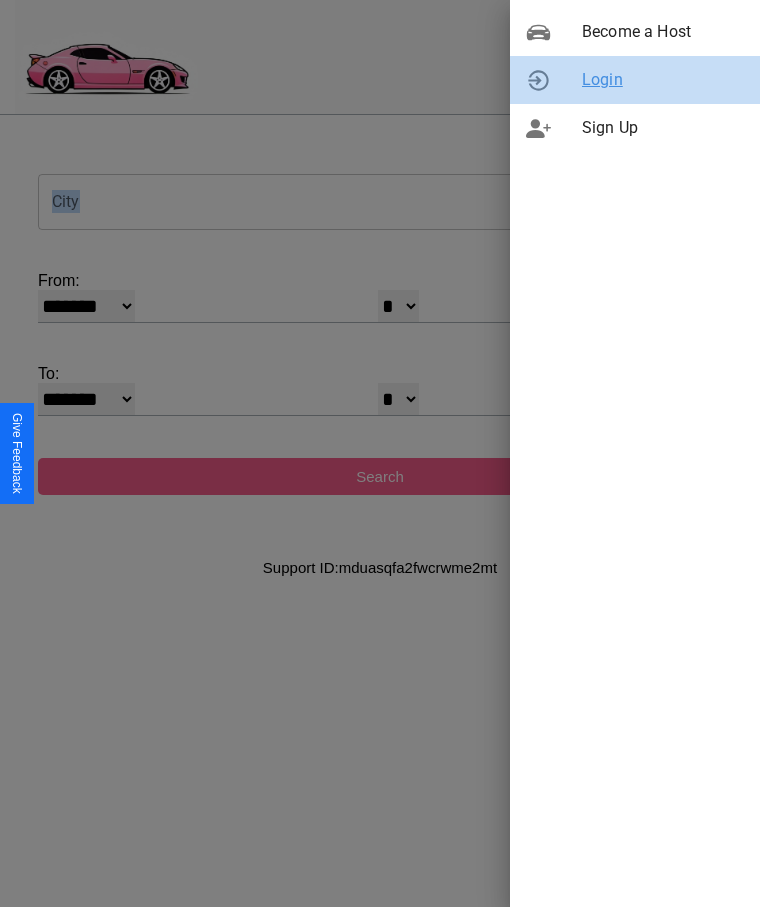 click on "Login" at bounding box center (663, 80) 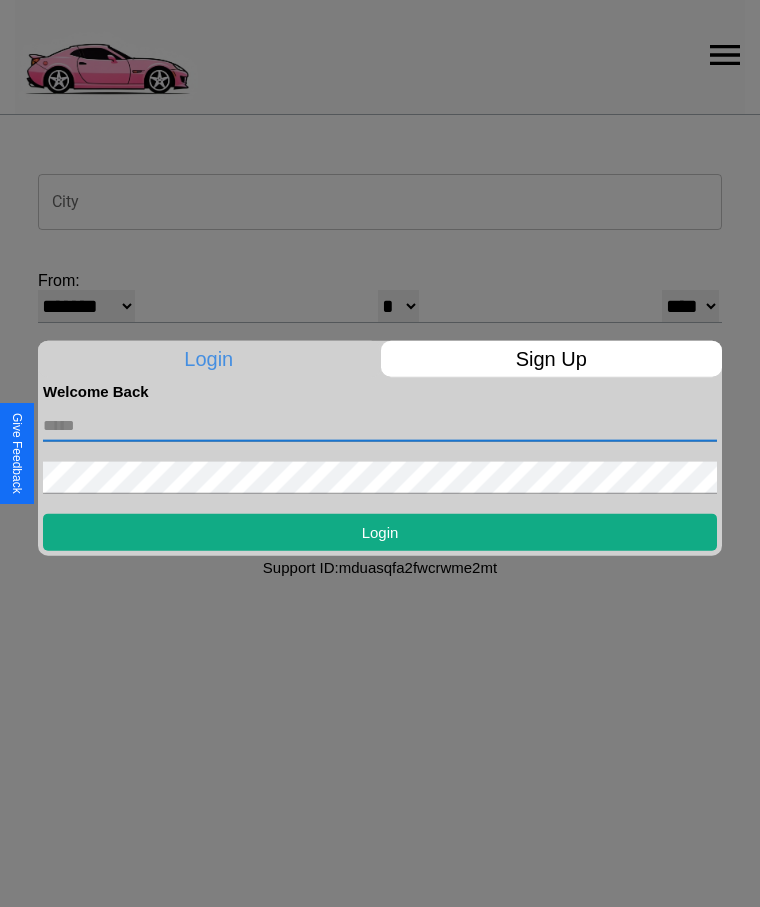 click at bounding box center (380, 425) 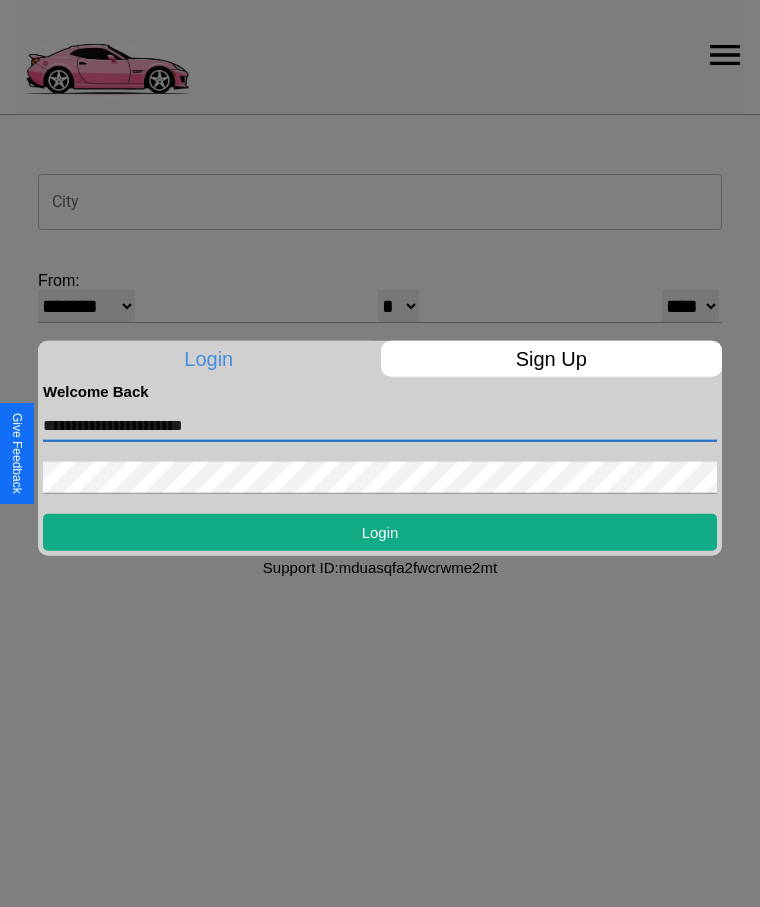 type on "**********" 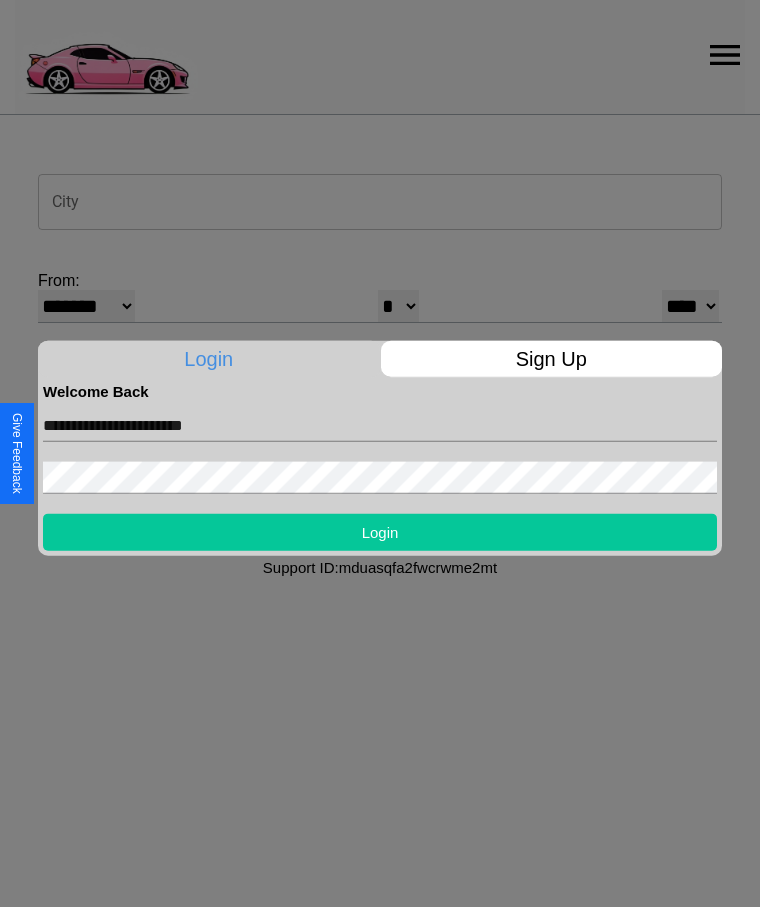 click on "Login" at bounding box center [380, 531] 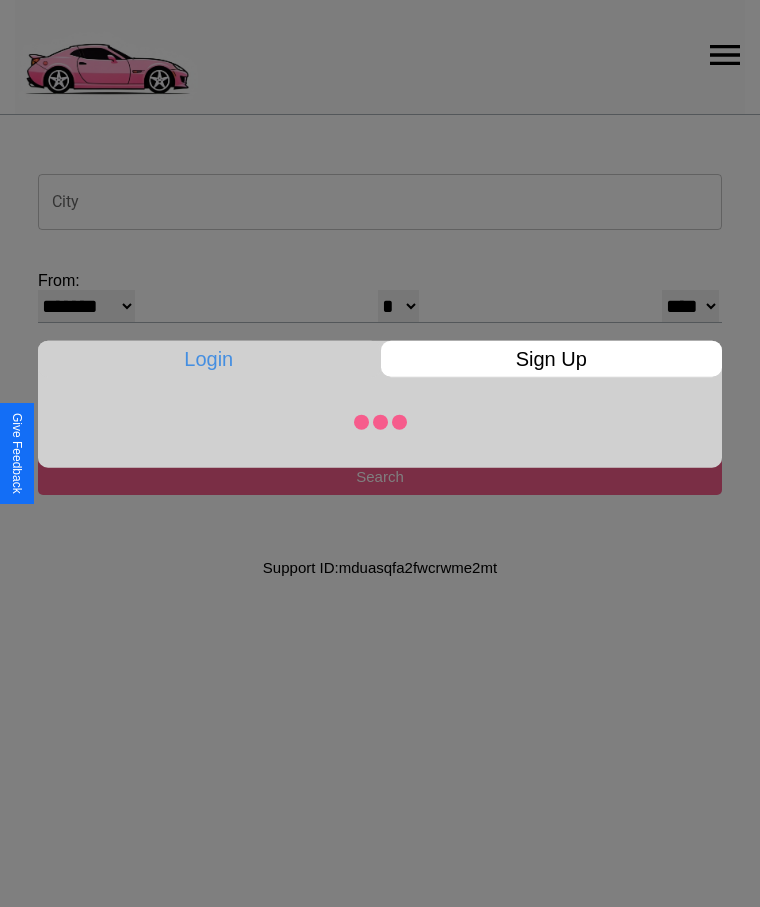 select on "*" 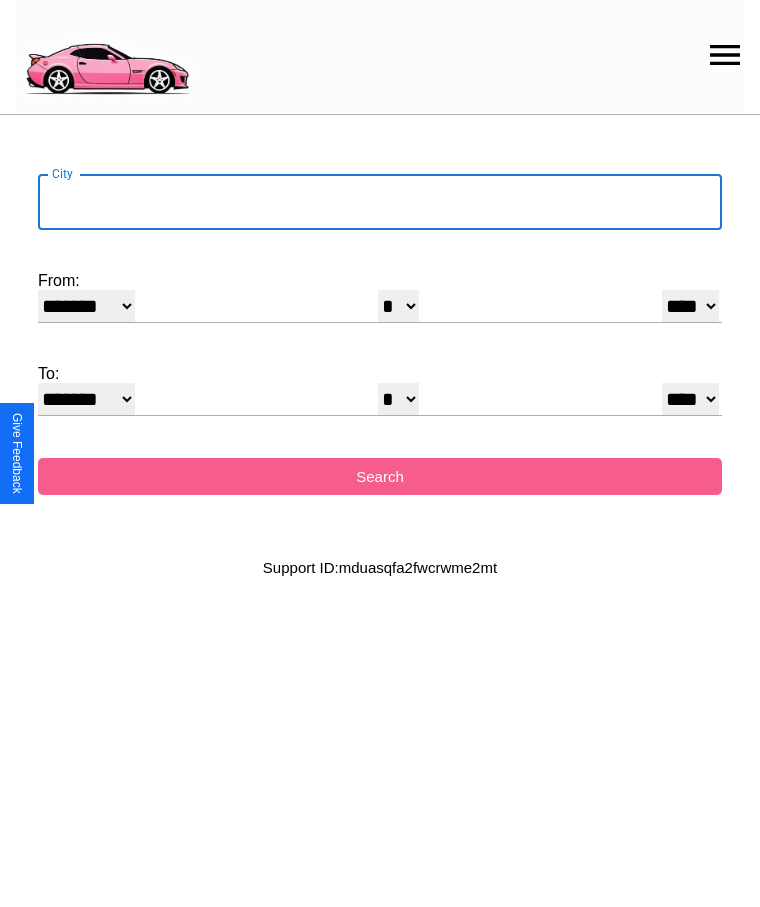 click on "City" at bounding box center (380, 202) 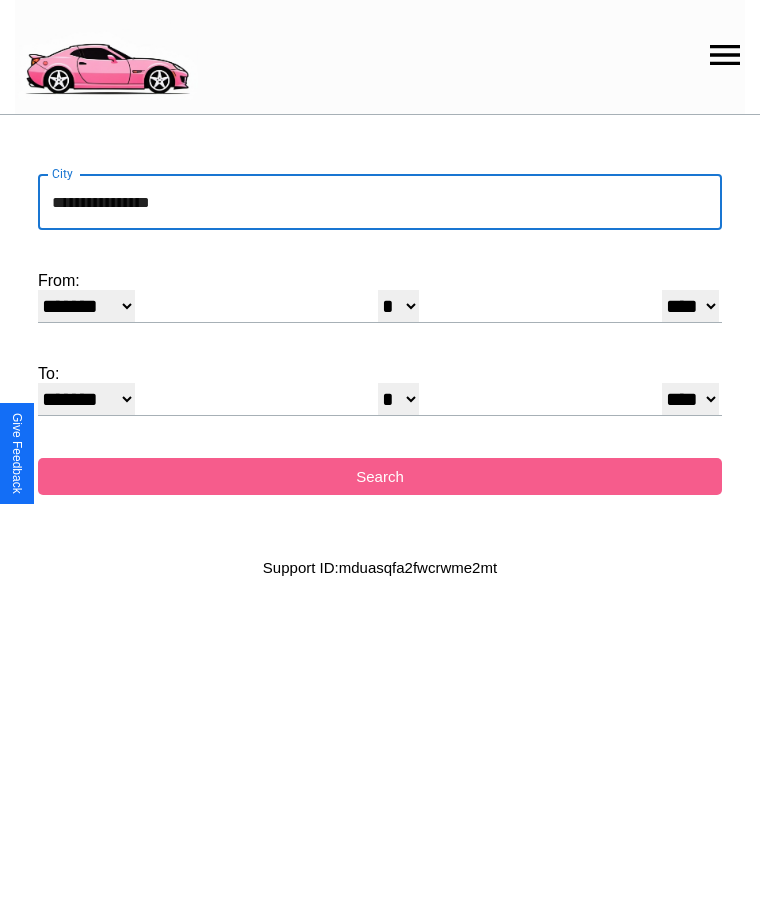 type on "**********" 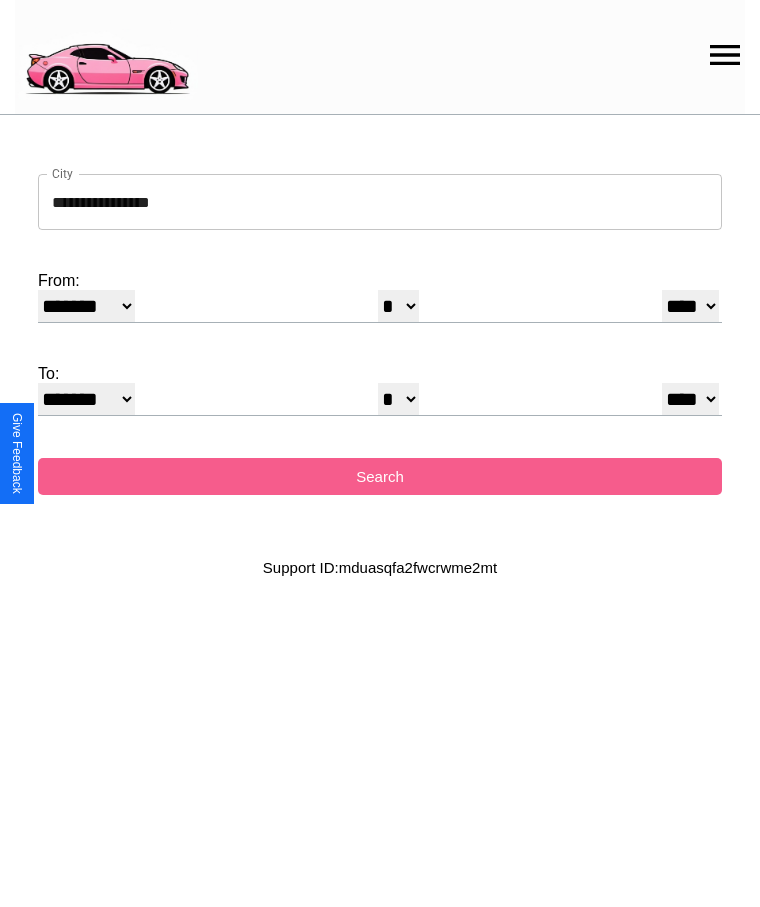 click on "******* ******** ***** ***** *** **** **** ****** ********* ******* ******** ********" at bounding box center [86, 306] 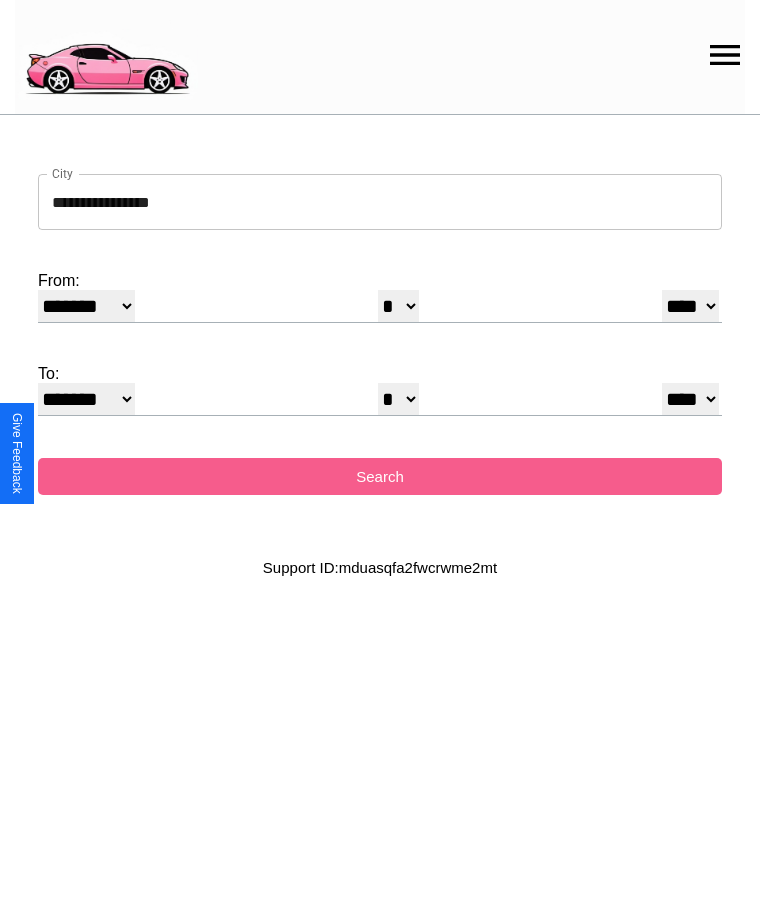 select on "*" 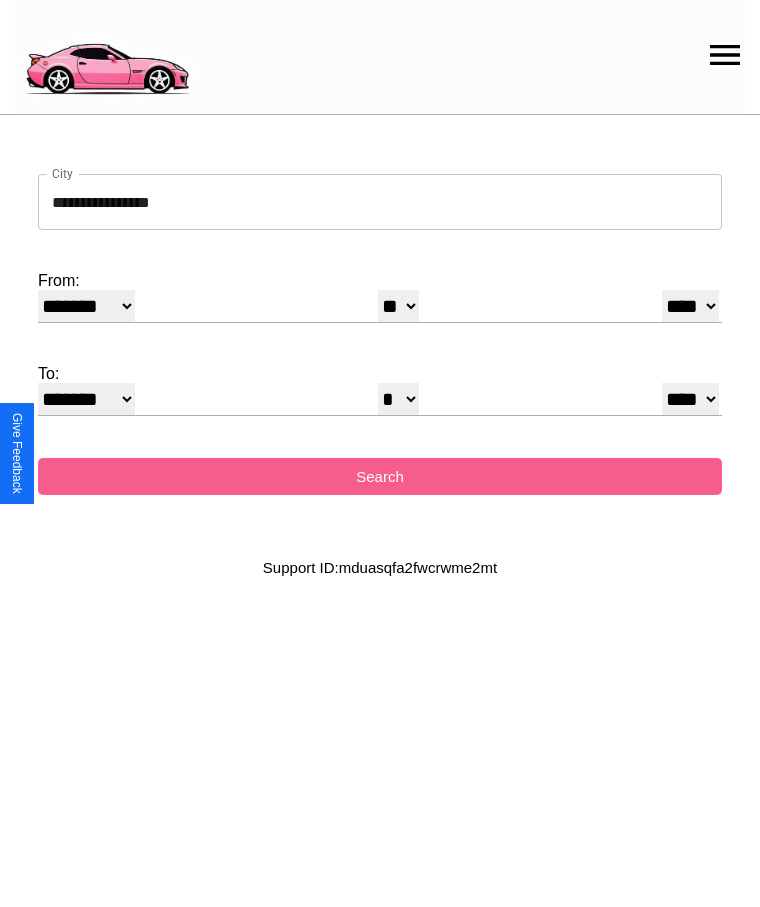 click on "**** **** **** **** **** **** **** **** **** ****" at bounding box center (690, 306) 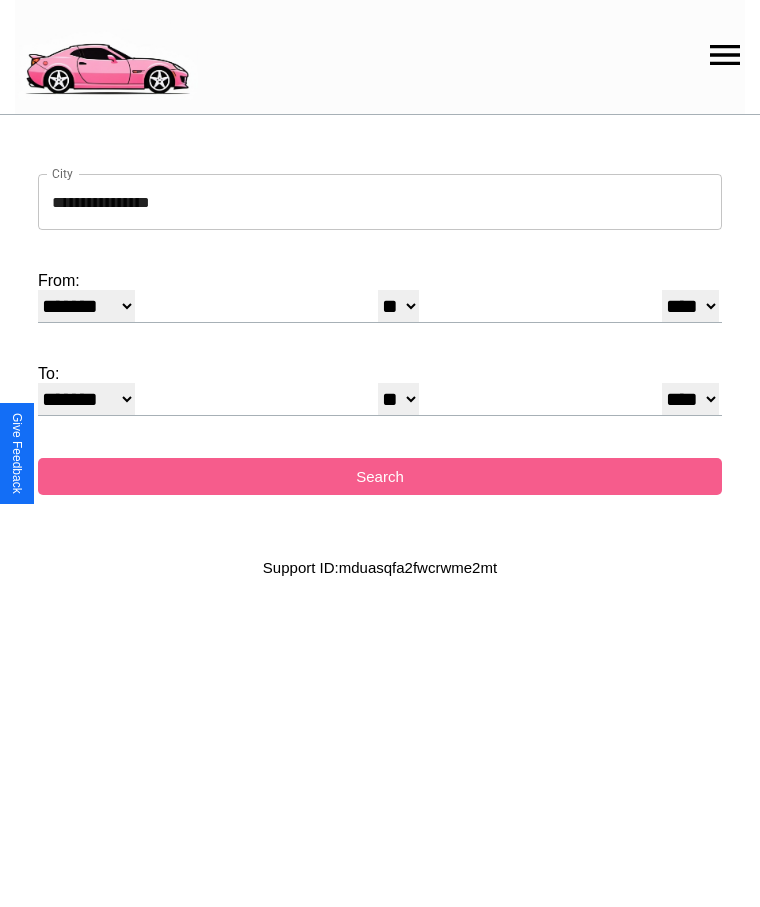click on "* * * * * * * * * ** ** ** ** ** ** ** ** ** ** ** ** ** ** ** ** ** ** ** ** ** **" at bounding box center [398, 399] 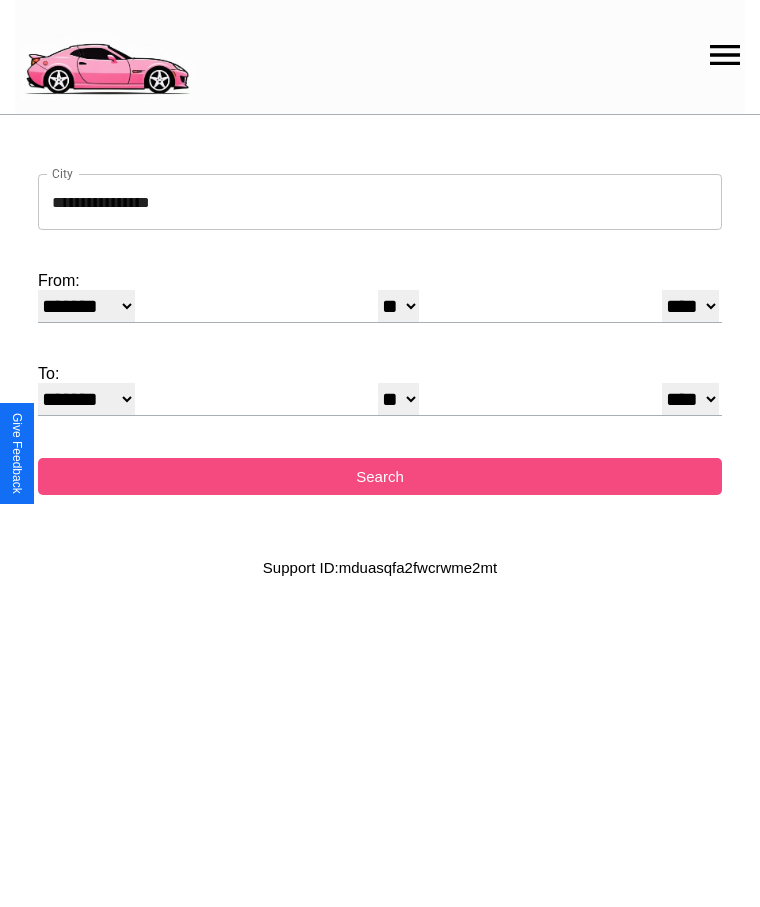 click on "Search" at bounding box center (380, 476) 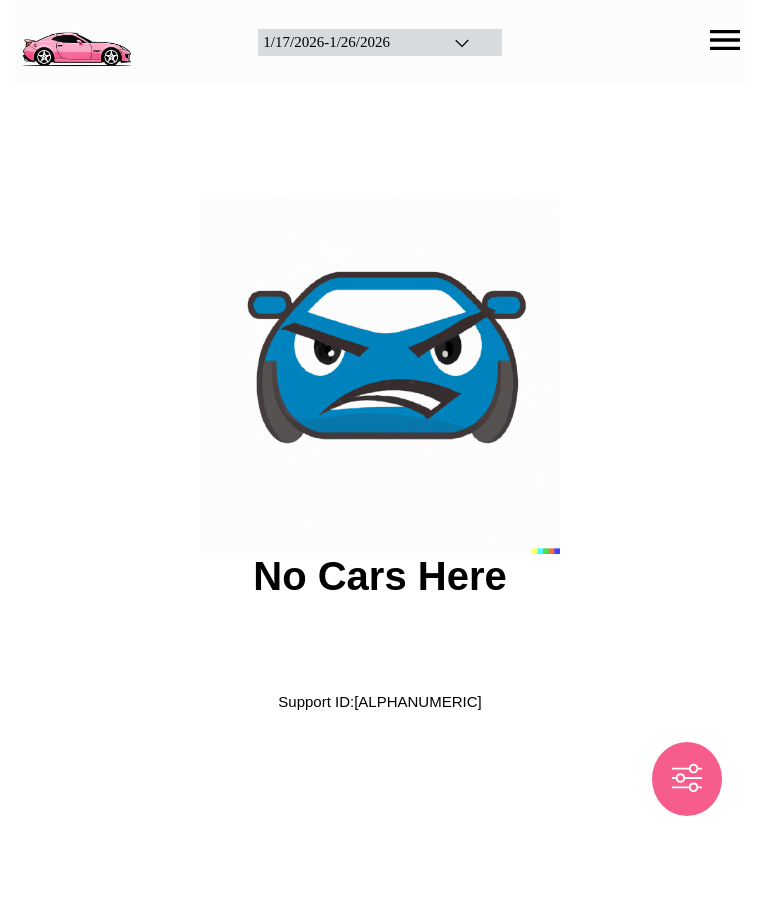 scroll, scrollTop: 0, scrollLeft: 0, axis: both 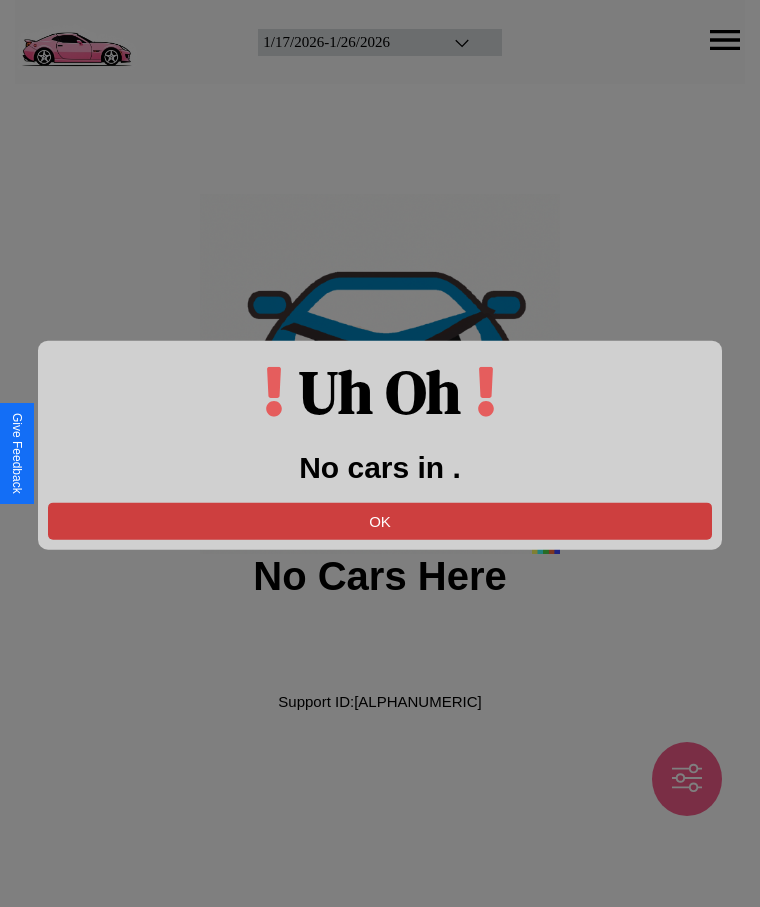 click on "OK" at bounding box center (380, 520) 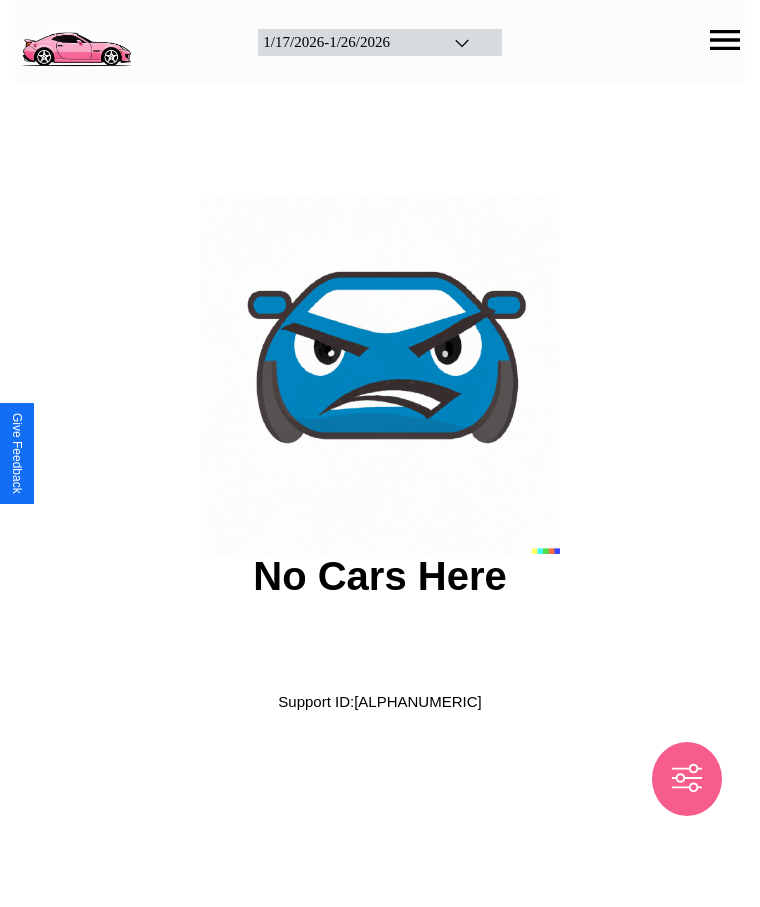 click at bounding box center [76, 40] 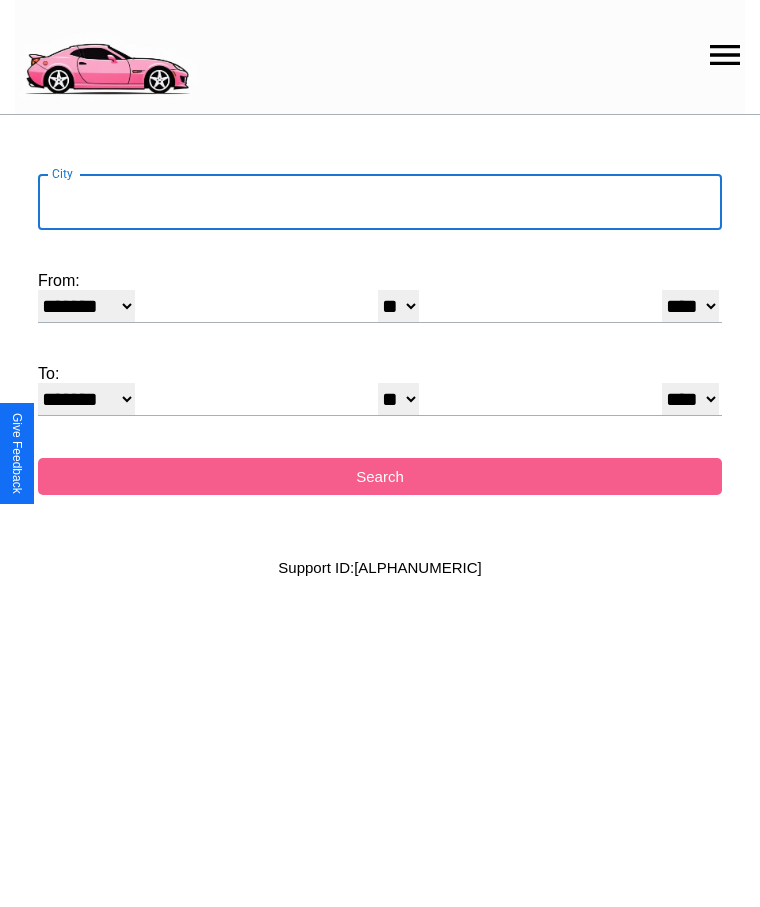 click on "City" at bounding box center [380, 202] 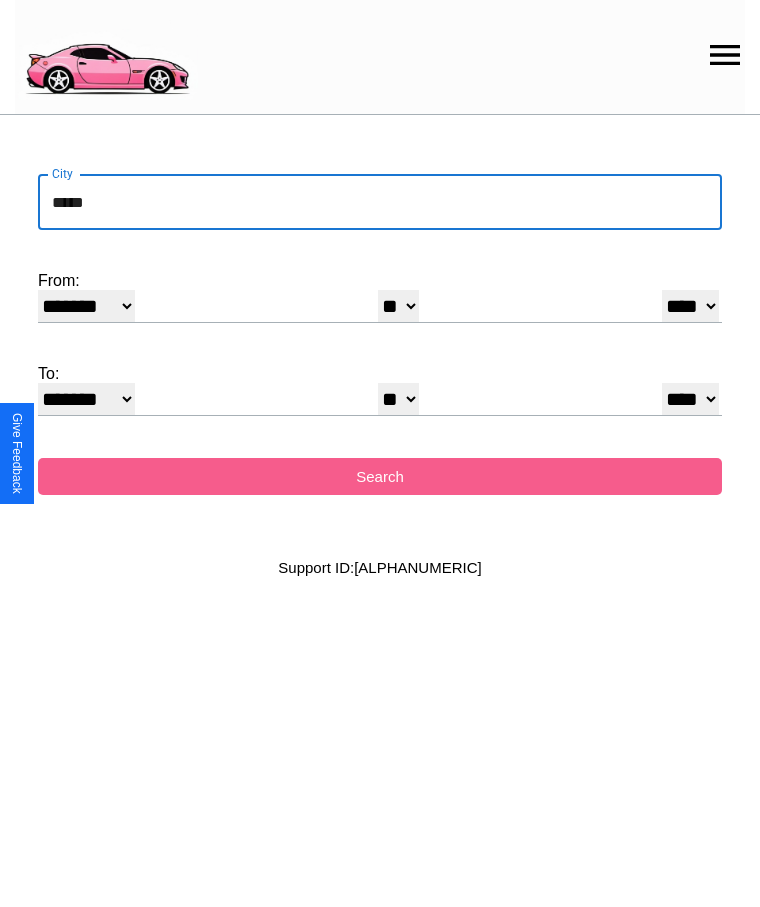 type on "*****" 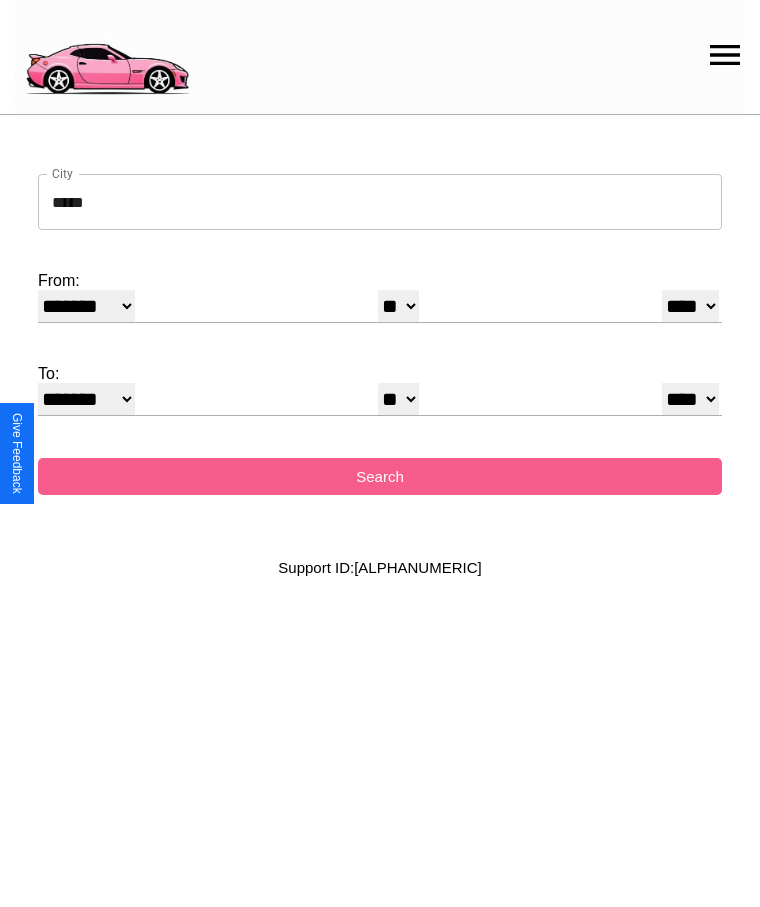 click on "******* ******** ***** ***** *** **** **** ****** ********* ******* ******** ********" at bounding box center (86, 306) 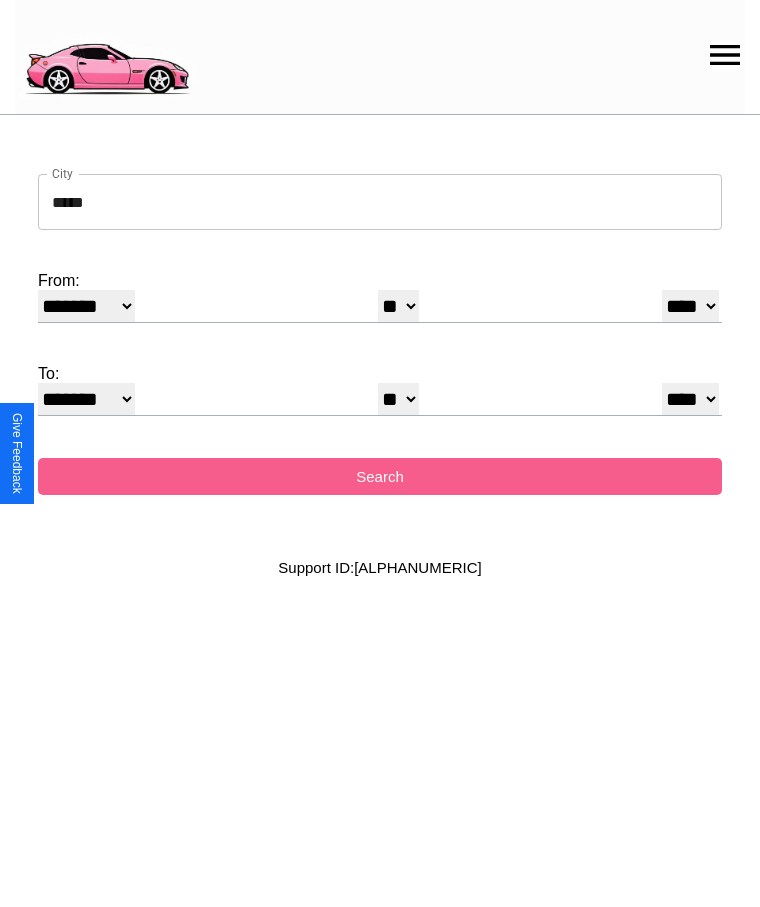 select on "**" 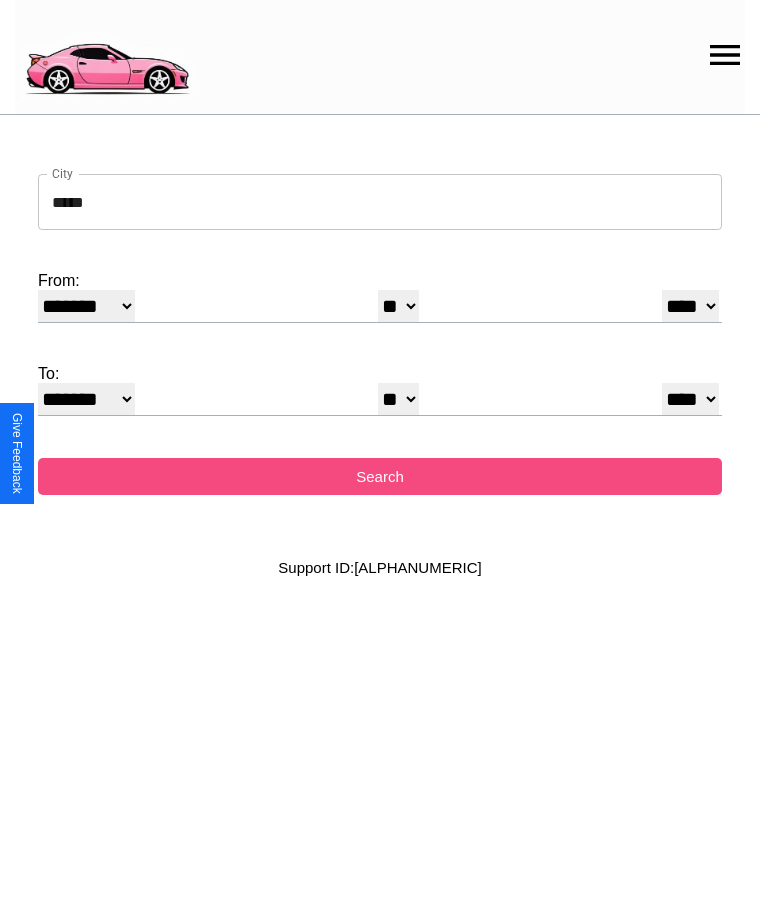 click on "Search" at bounding box center (380, 476) 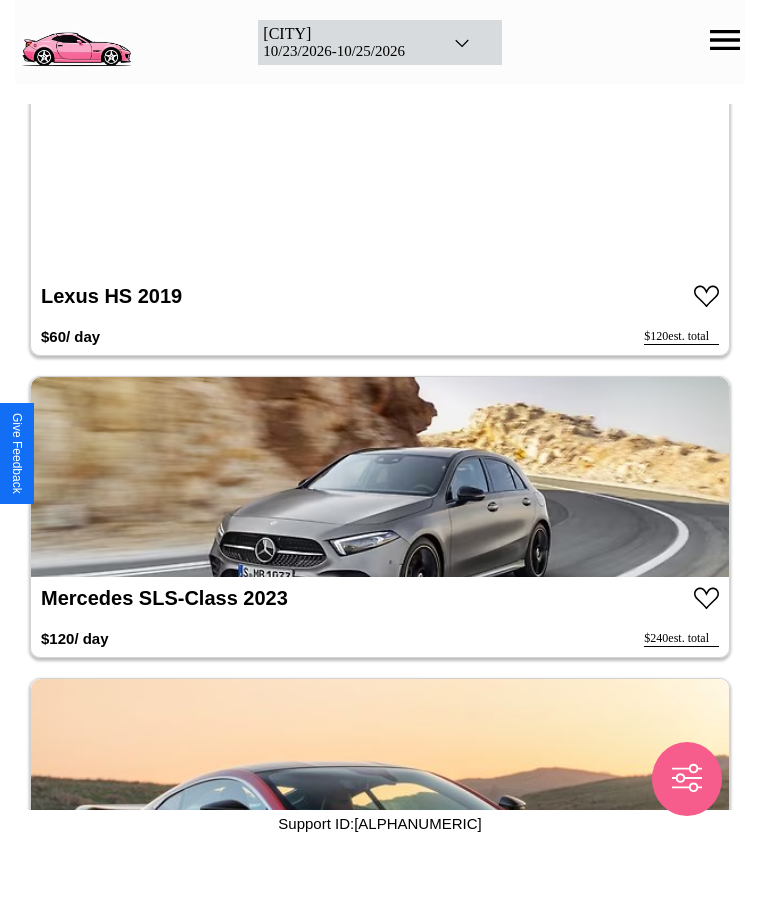 scroll, scrollTop: 13710, scrollLeft: 0, axis: vertical 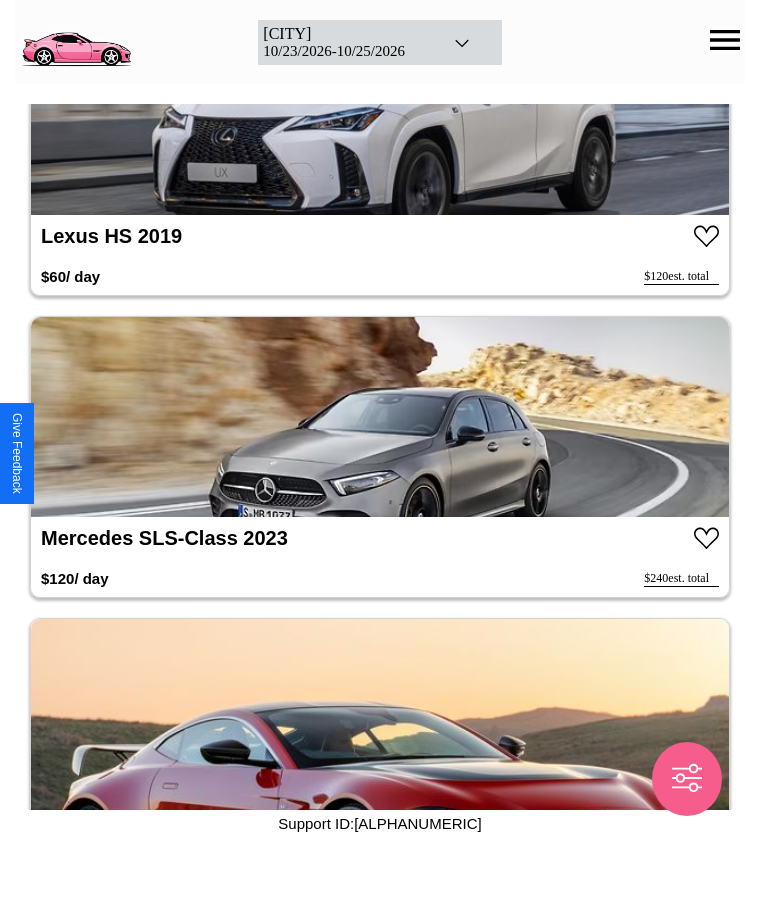 click at bounding box center [380, 417] 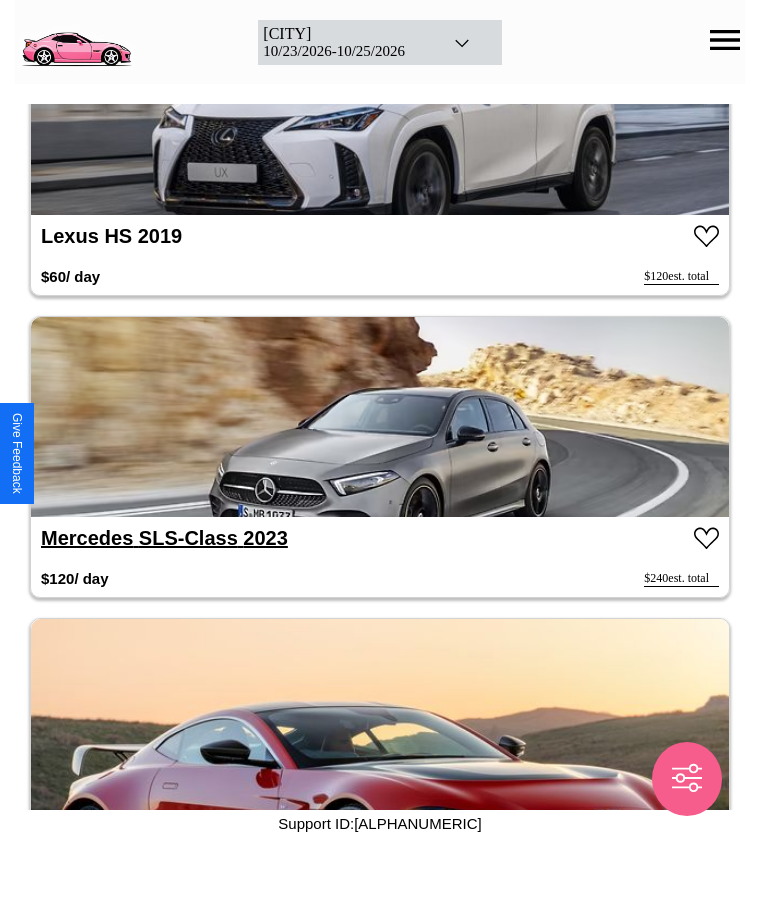 click on "[BRAND] [MODEL] [YEAR]" at bounding box center [164, 538] 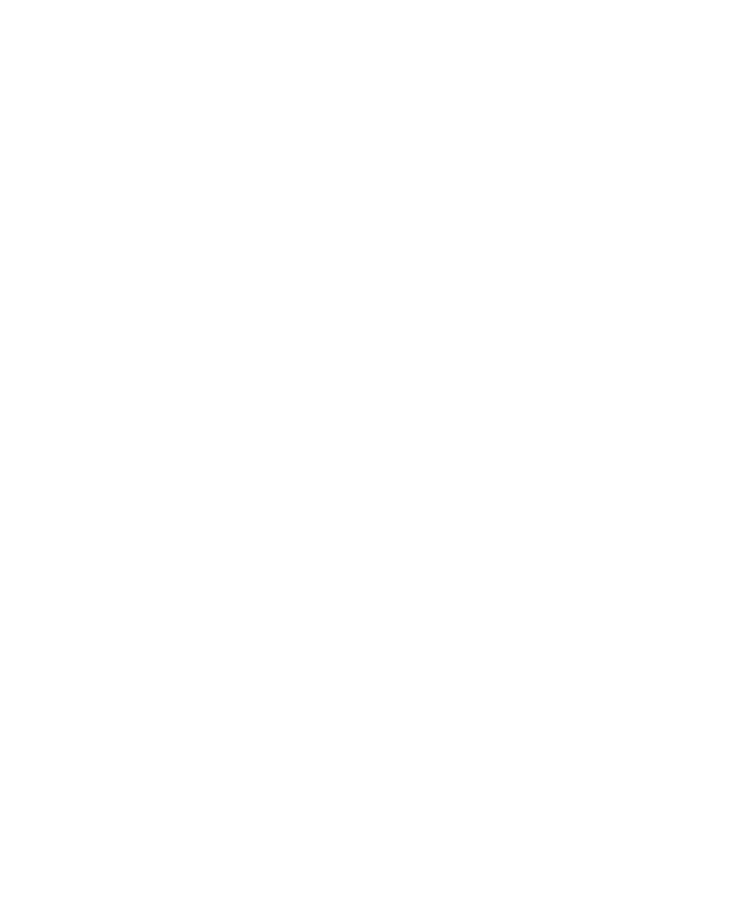 scroll, scrollTop: 0, scrollLeft: 0, axis: both 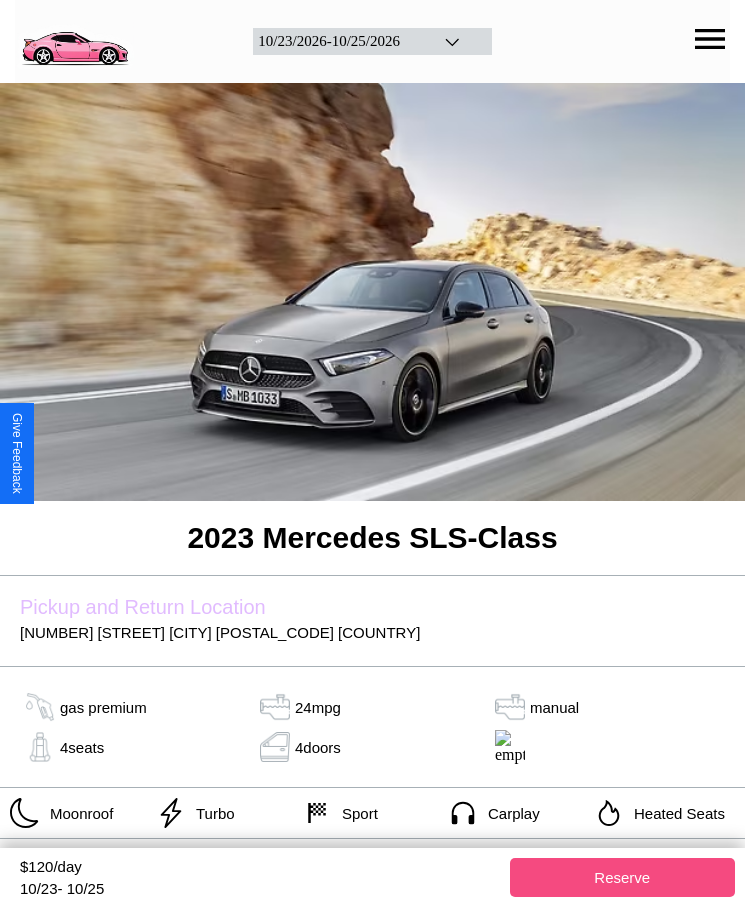 click on "Reserve" at bounding box center [623, 877] 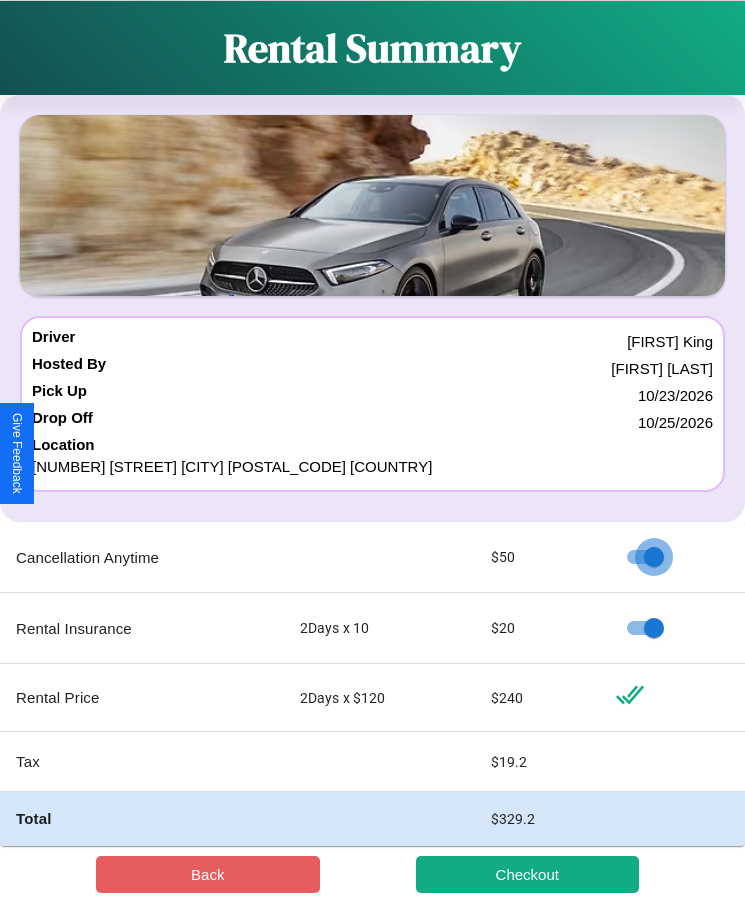 scroll, scrollTop: 23, scrollLeft: 0, axis: vertical 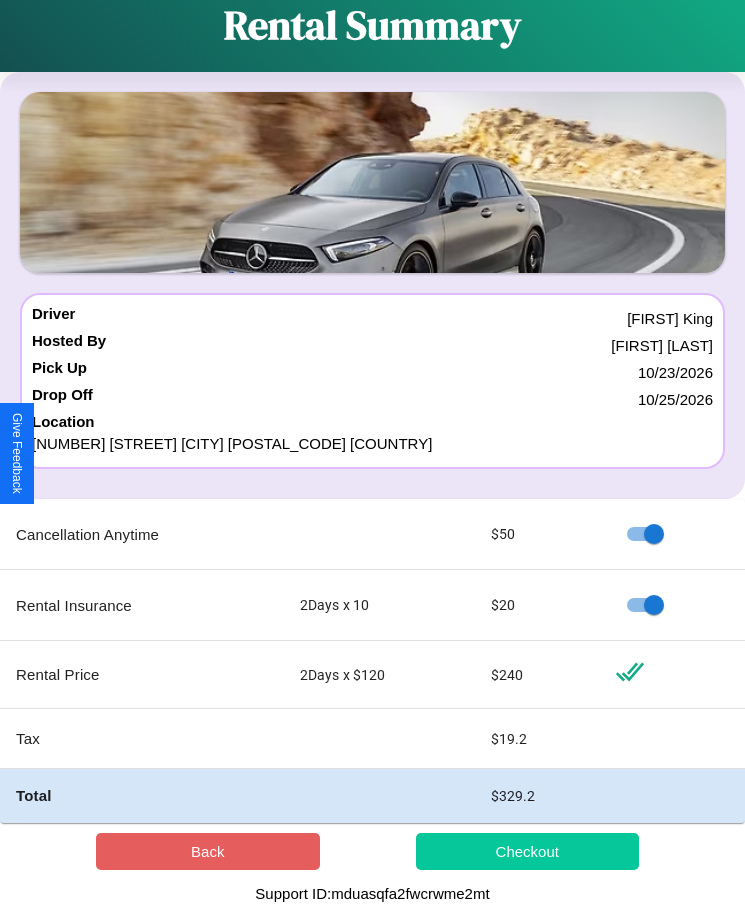 click on "Checkout" at bounding box center (528, 851) 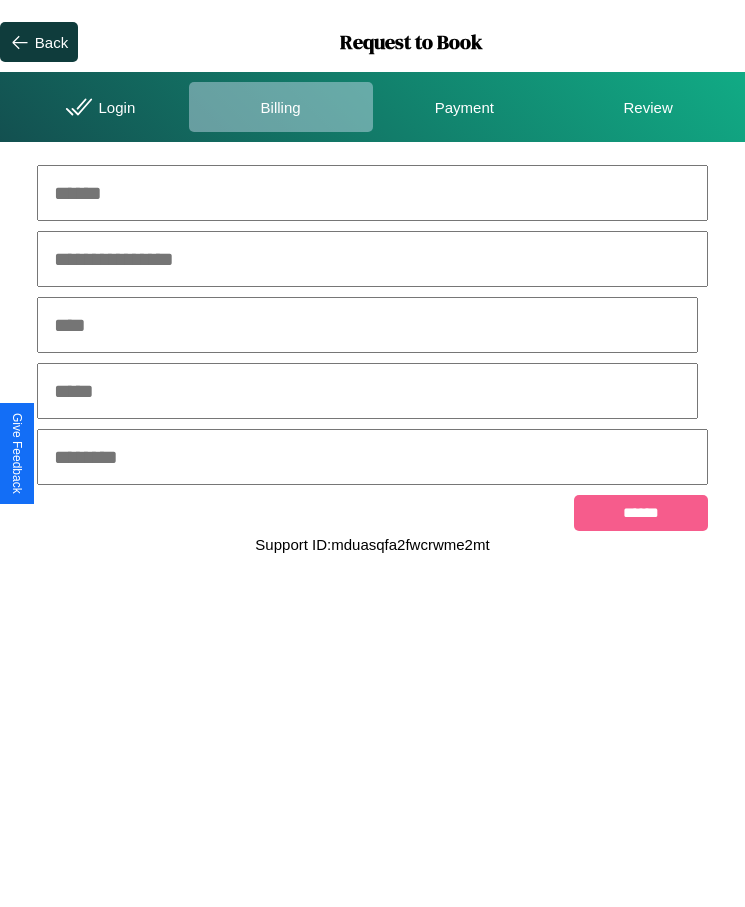 scroll, scrollTop: 0, scrollLeft: 0, axis: both 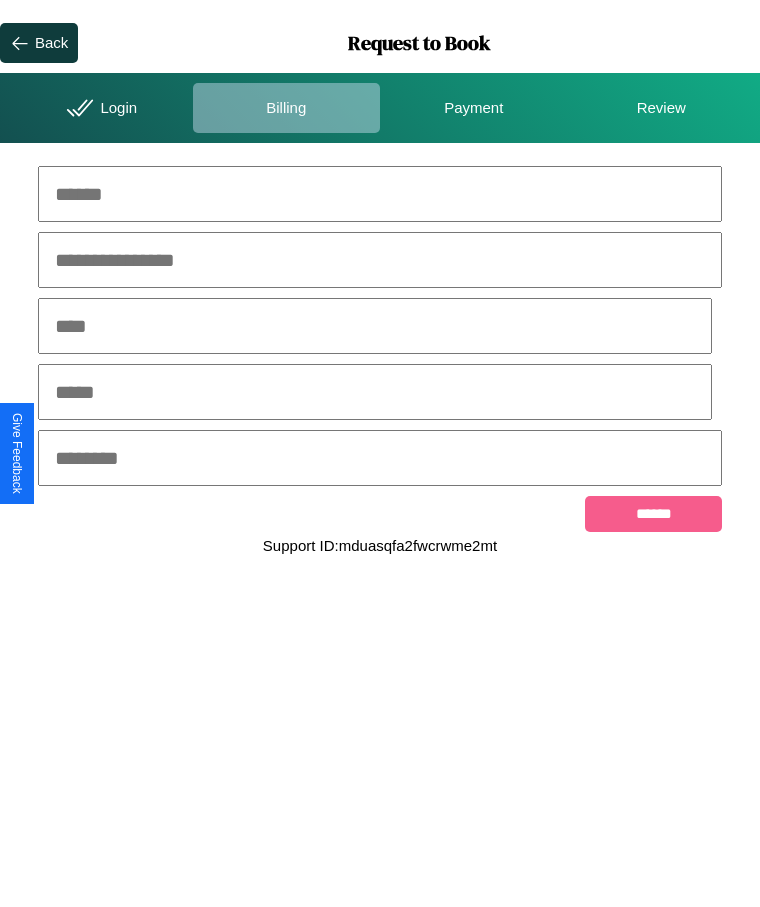 click at bounding box center [380, 194] 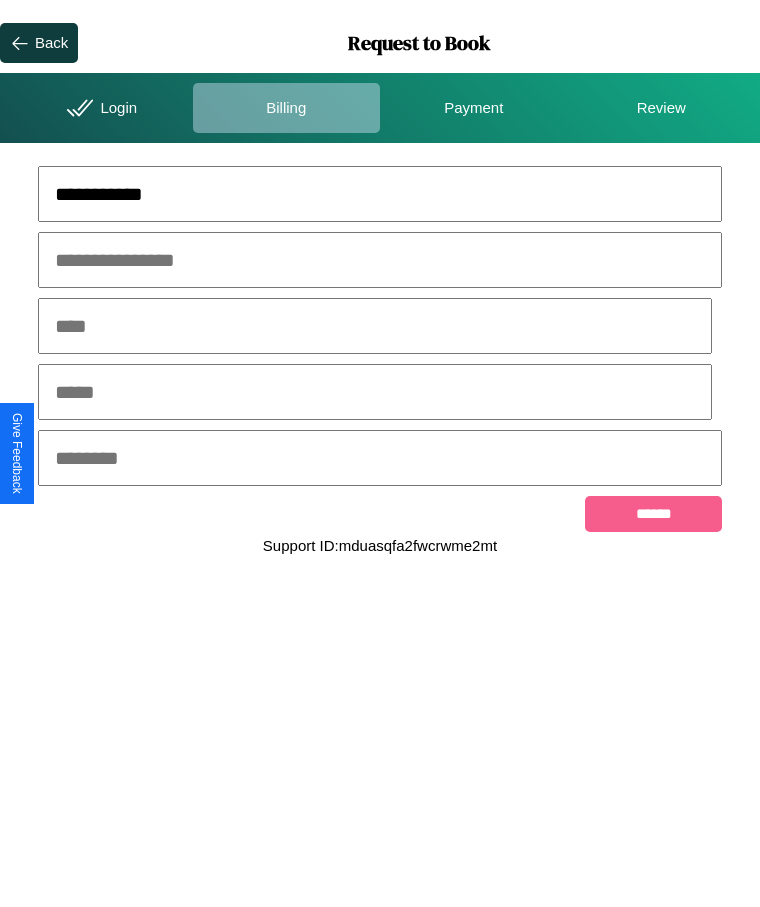 type on "**********" 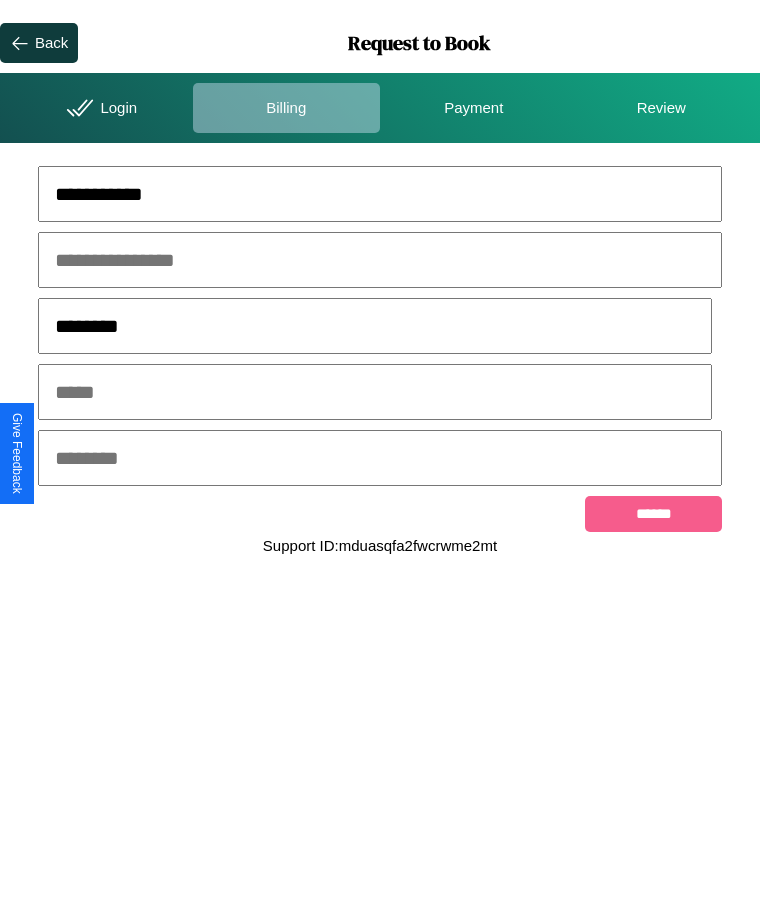 type on "********" 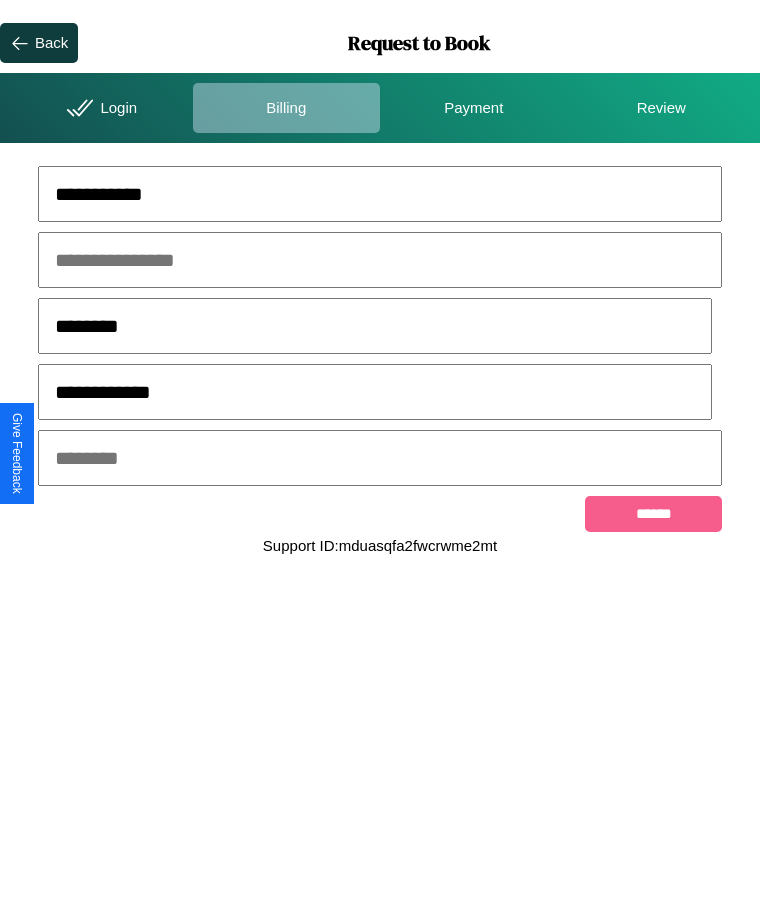 type on "**********" 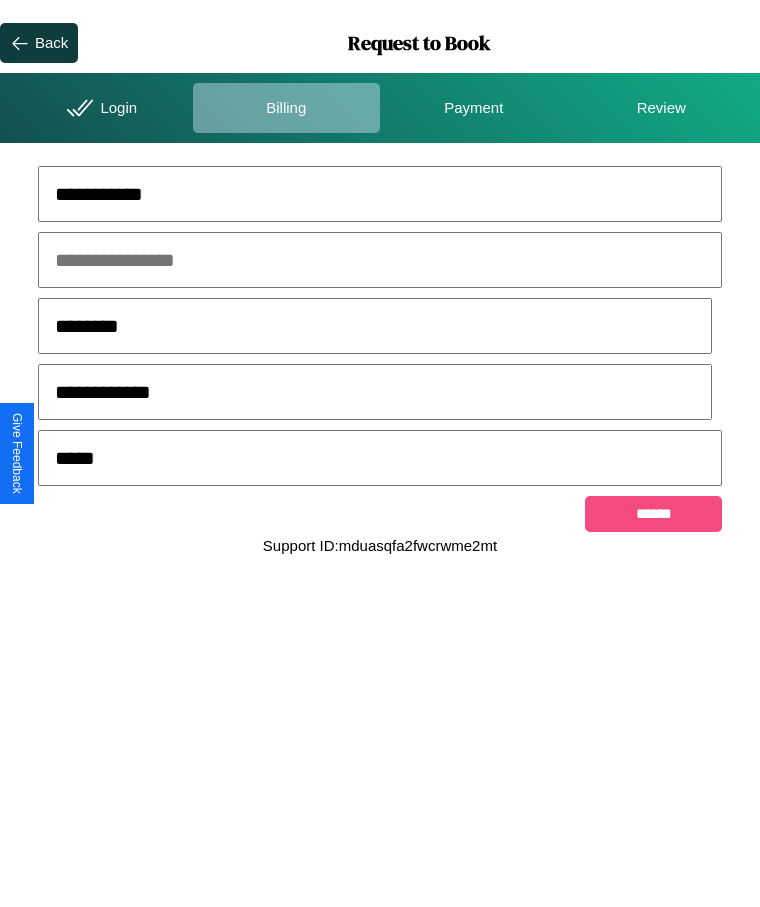 type on "*****" 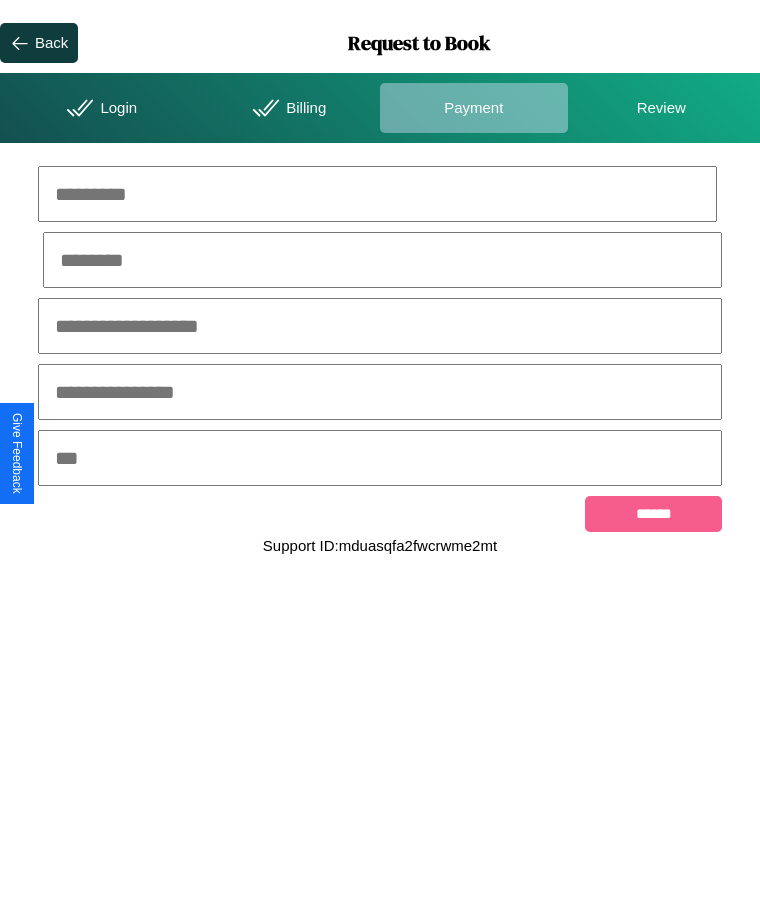 click at bounding box center (377, 194) 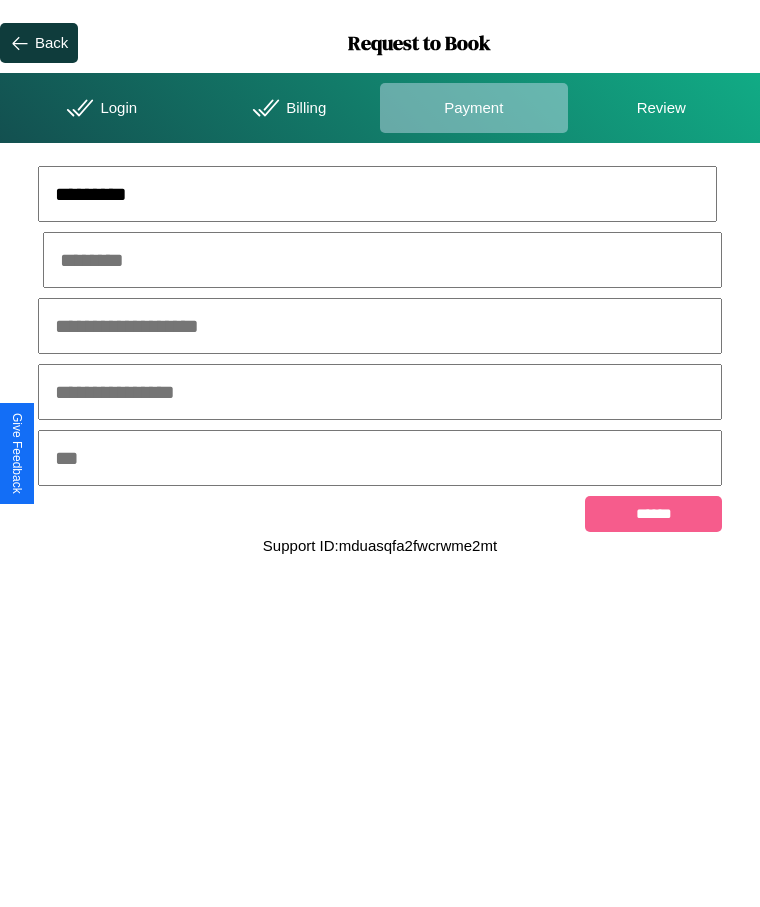 type on "*********" 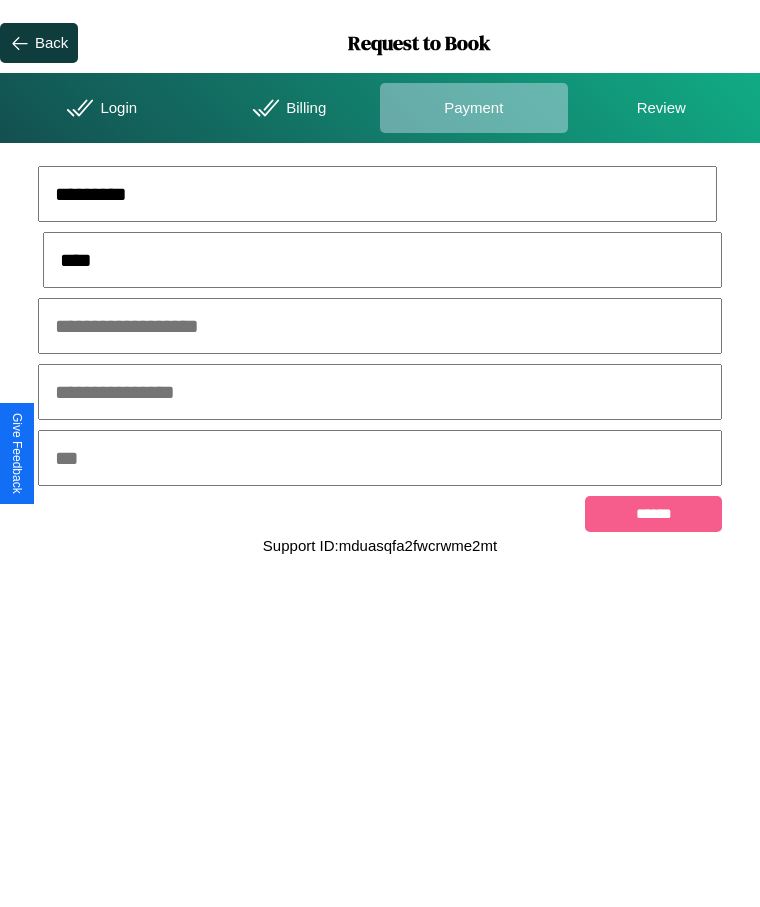 type on "****" 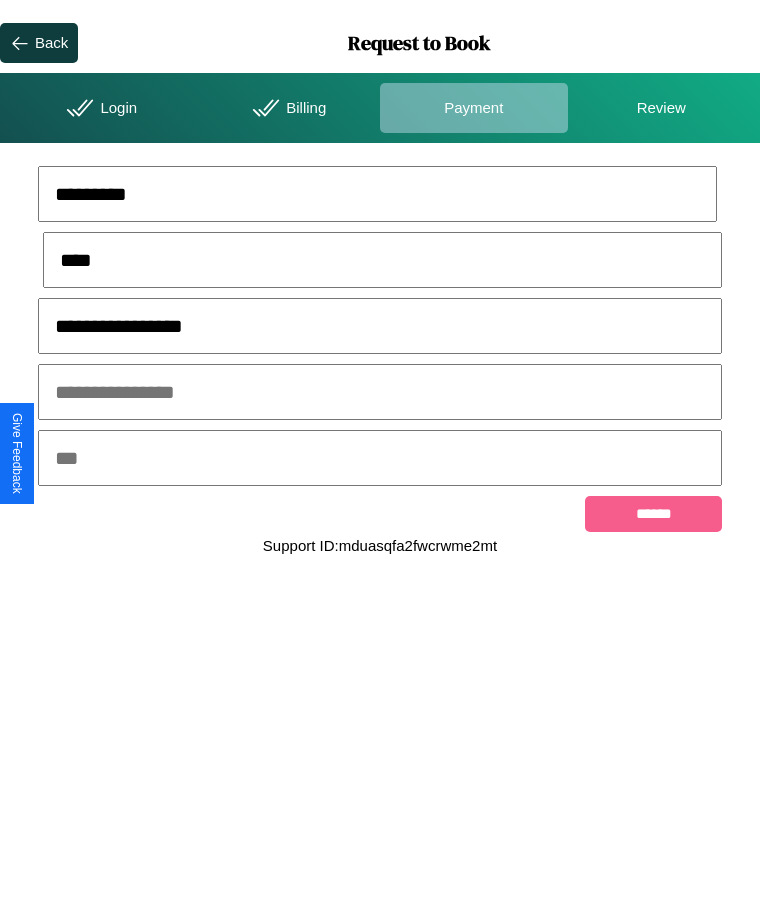 type on "**********" 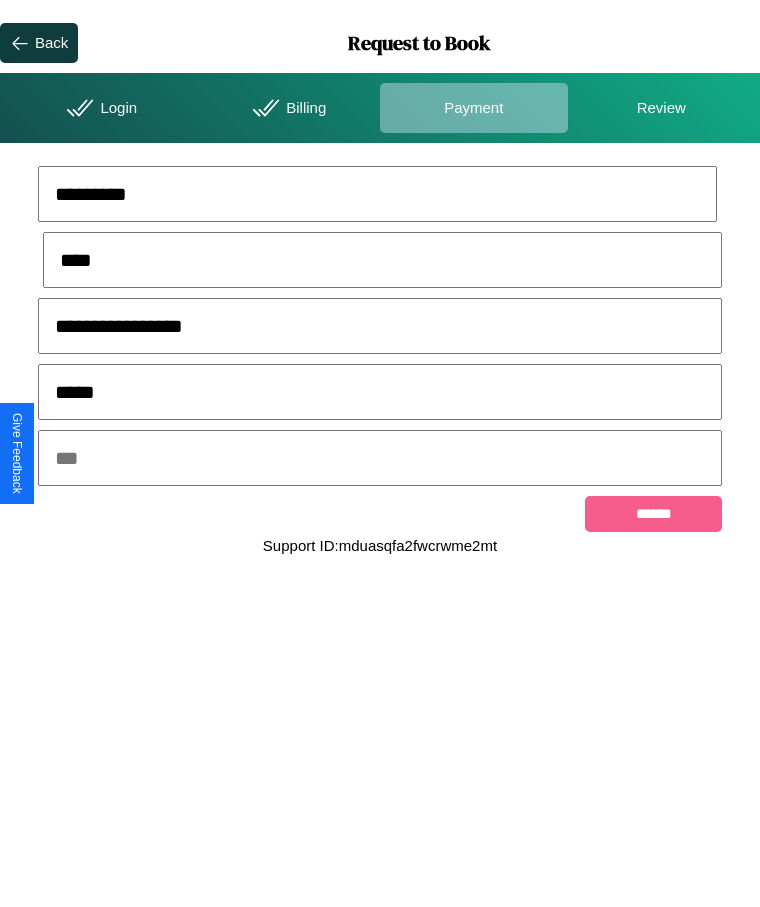 type on "*****" 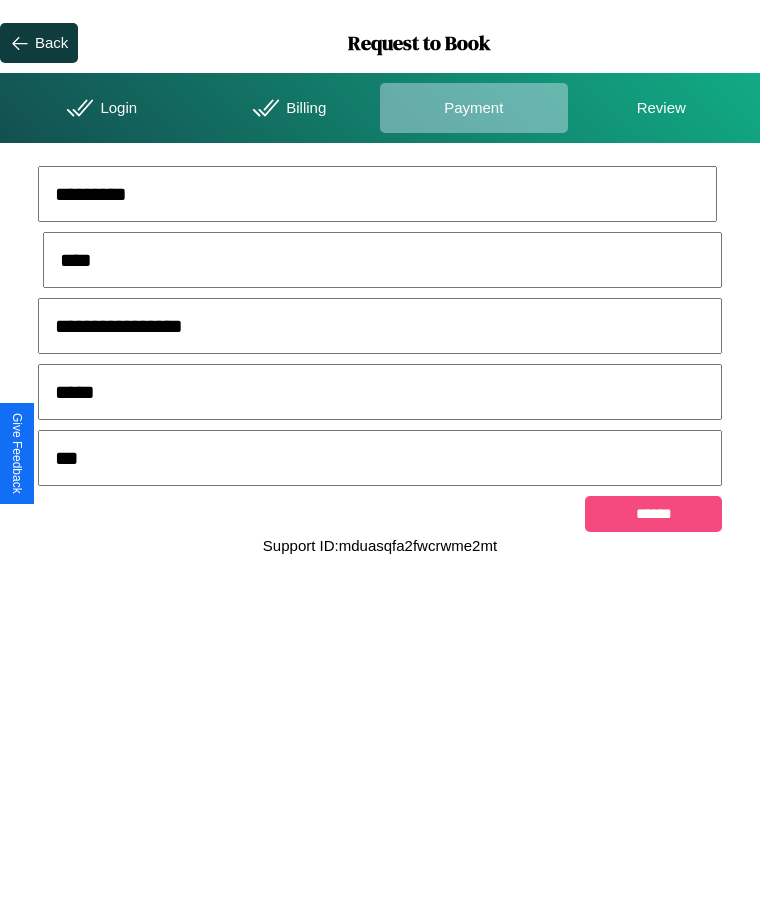 type on "***" 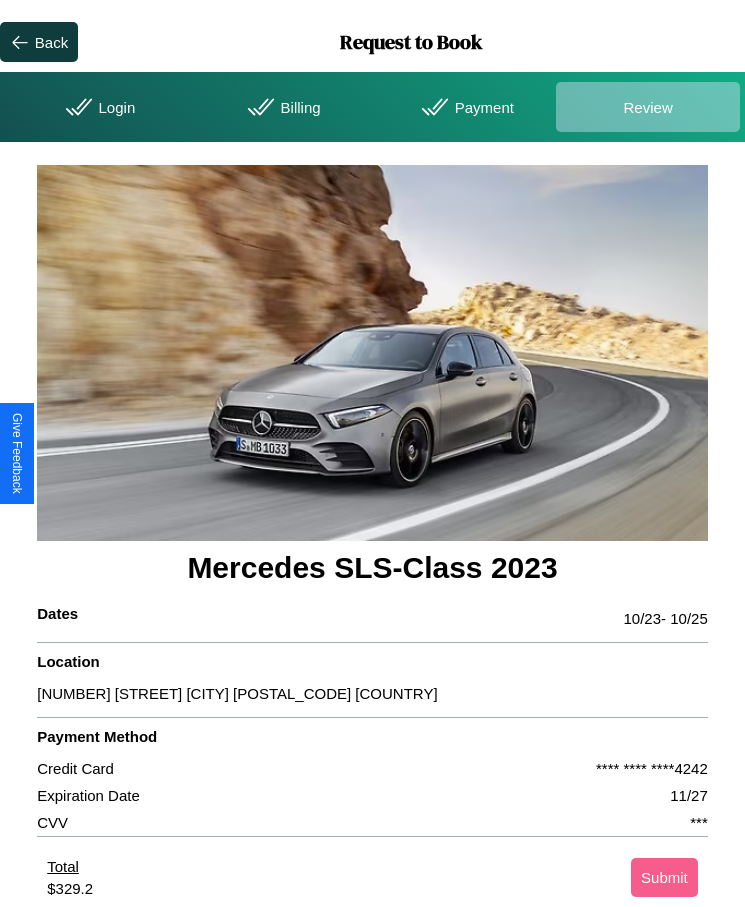 scroll, scrollTop: 2, scrollLeft: 0, axis: vertical 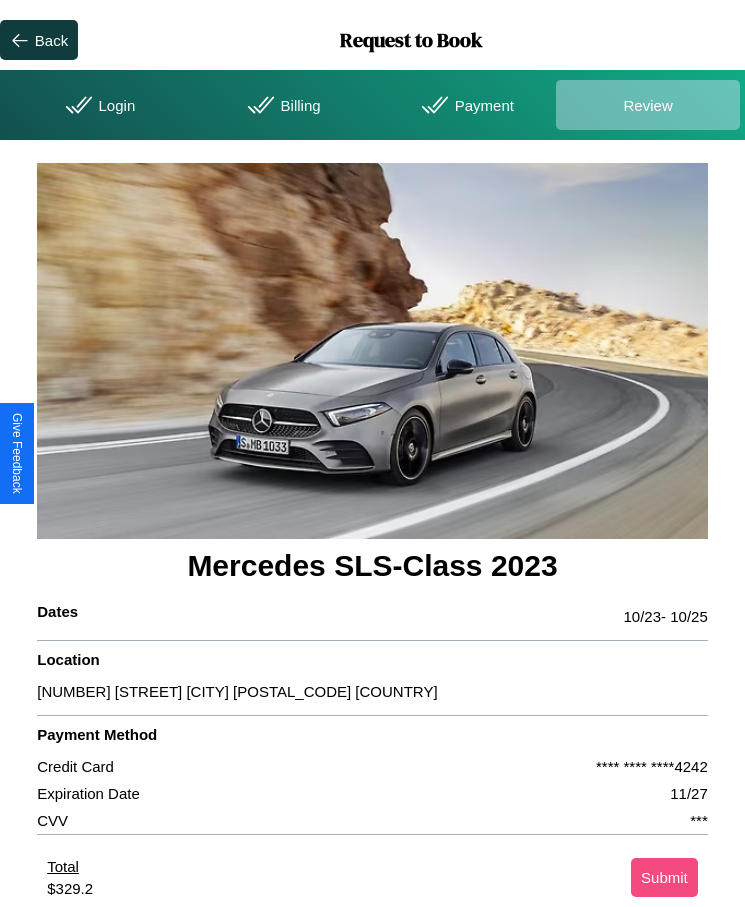 click on "Submit" at bounding box center (664, 877) 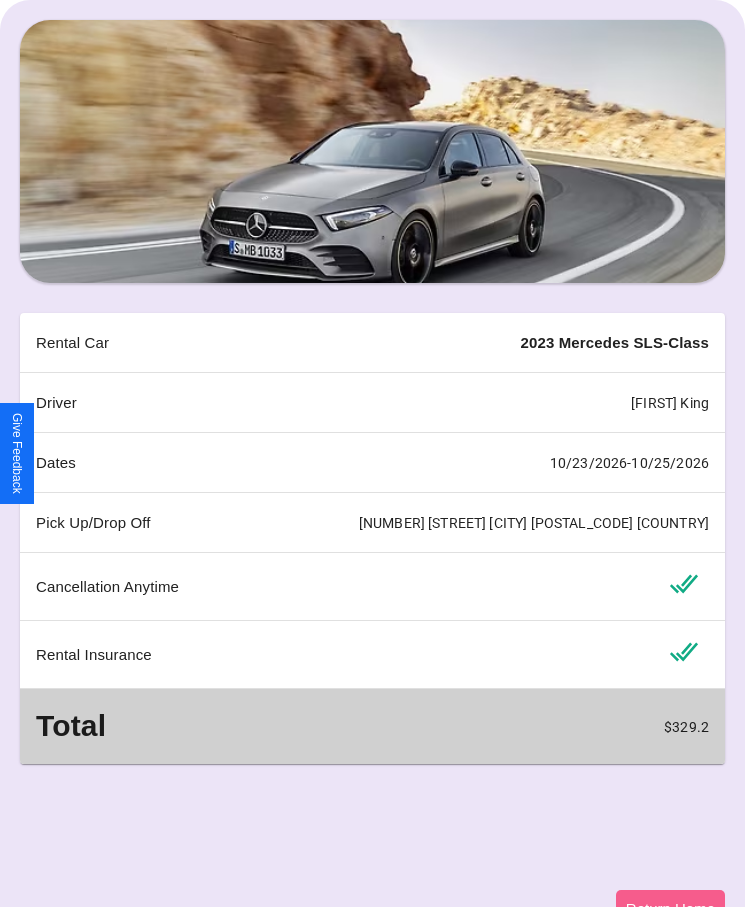 scroll, scrollTop: 162, scrollLeft: 0, axis: vertical 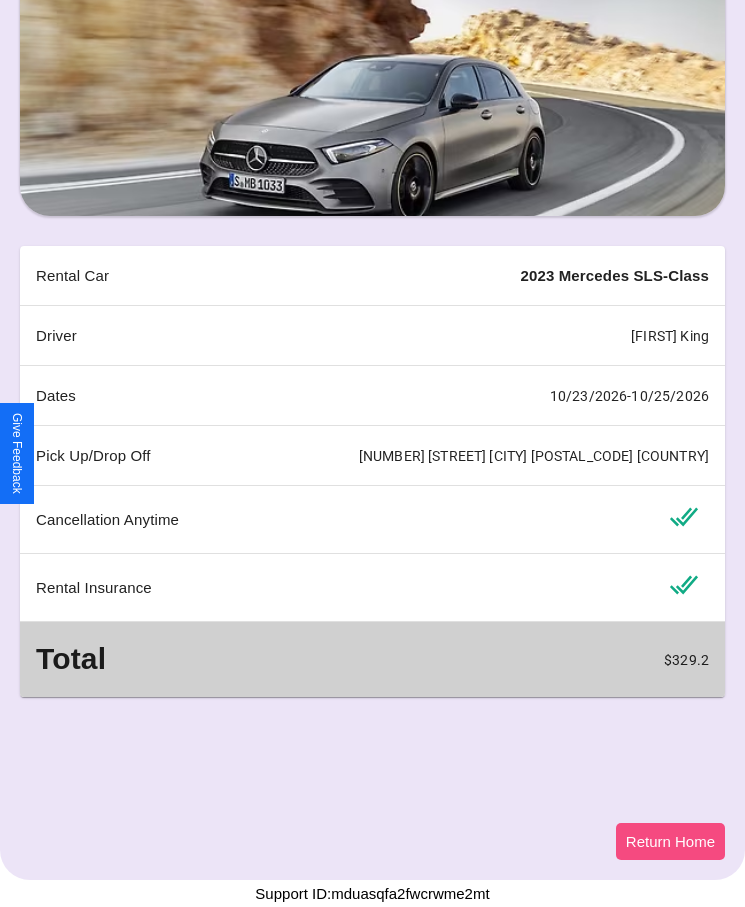 click on "Return Home" at bounding box center (670, 841) 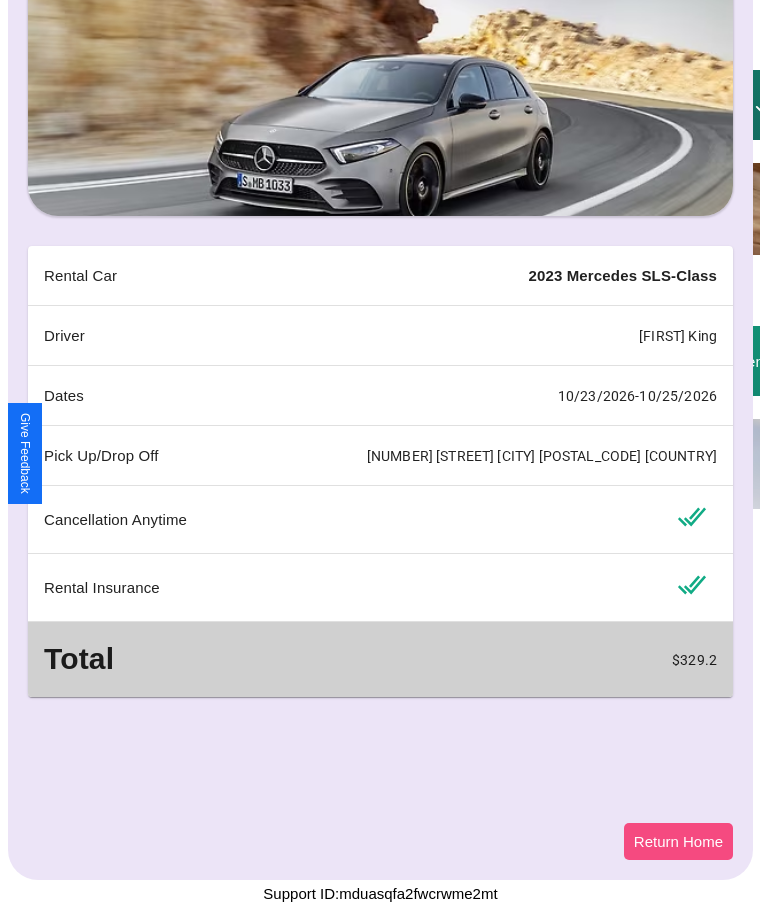 scroll, scrollTop: 0, scrollLeft: 0, axis: both 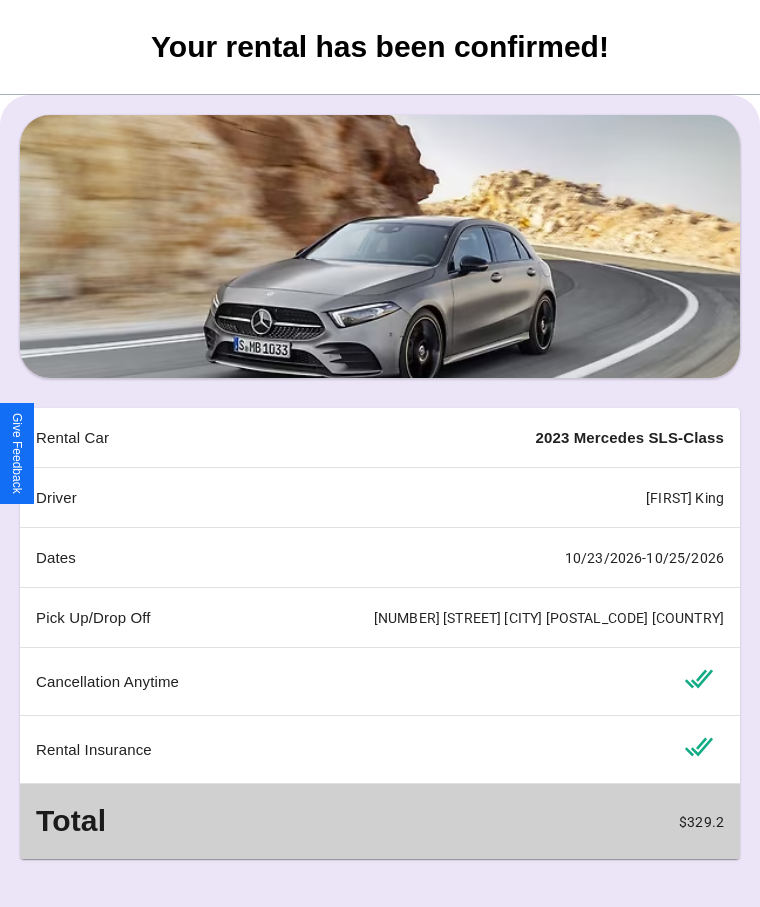 select on "**" 